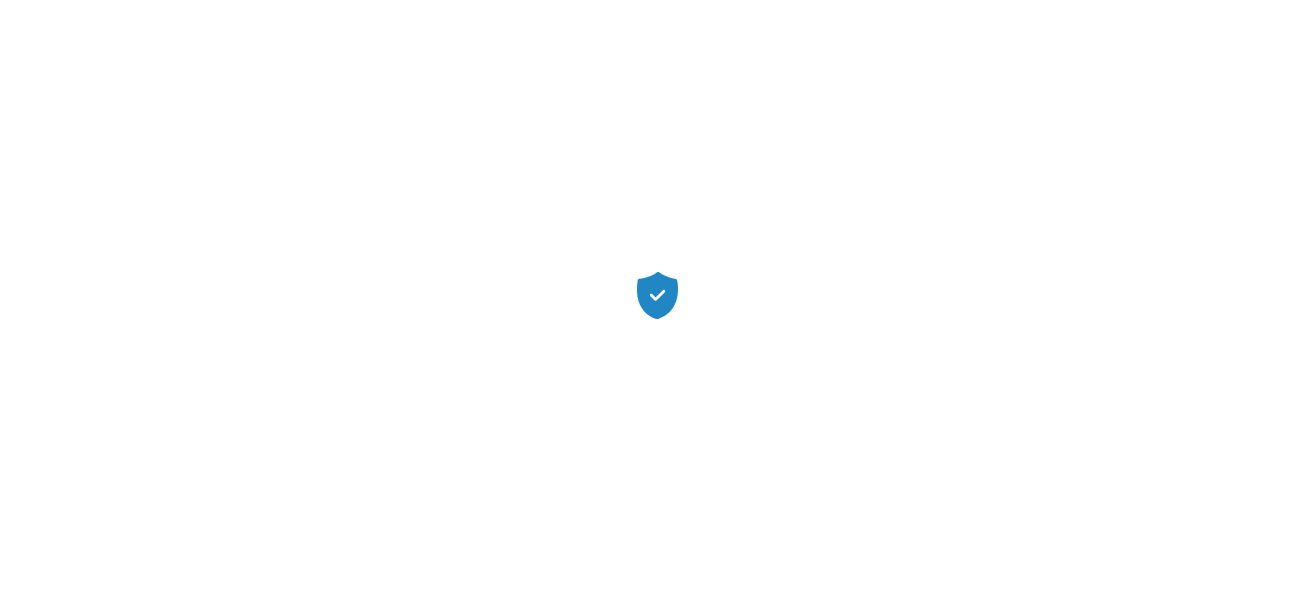 scroll, scrollTop: 0, scrollLeft: 0, axis: both 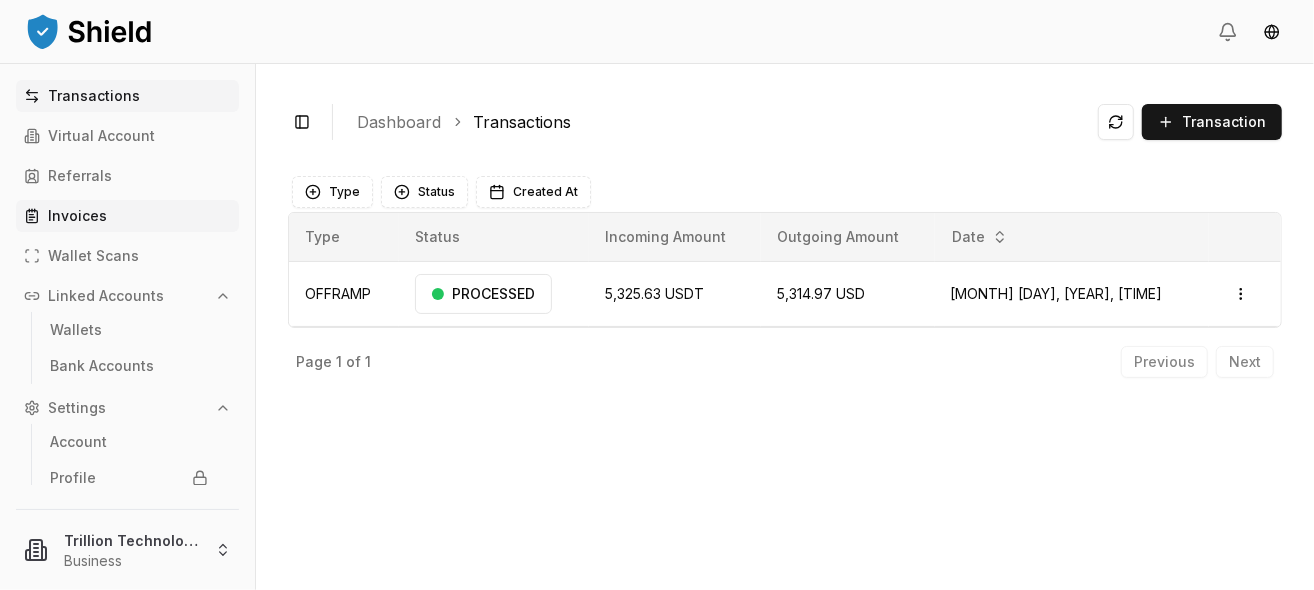 click on "Invoices" at bounding box center [77, 216] 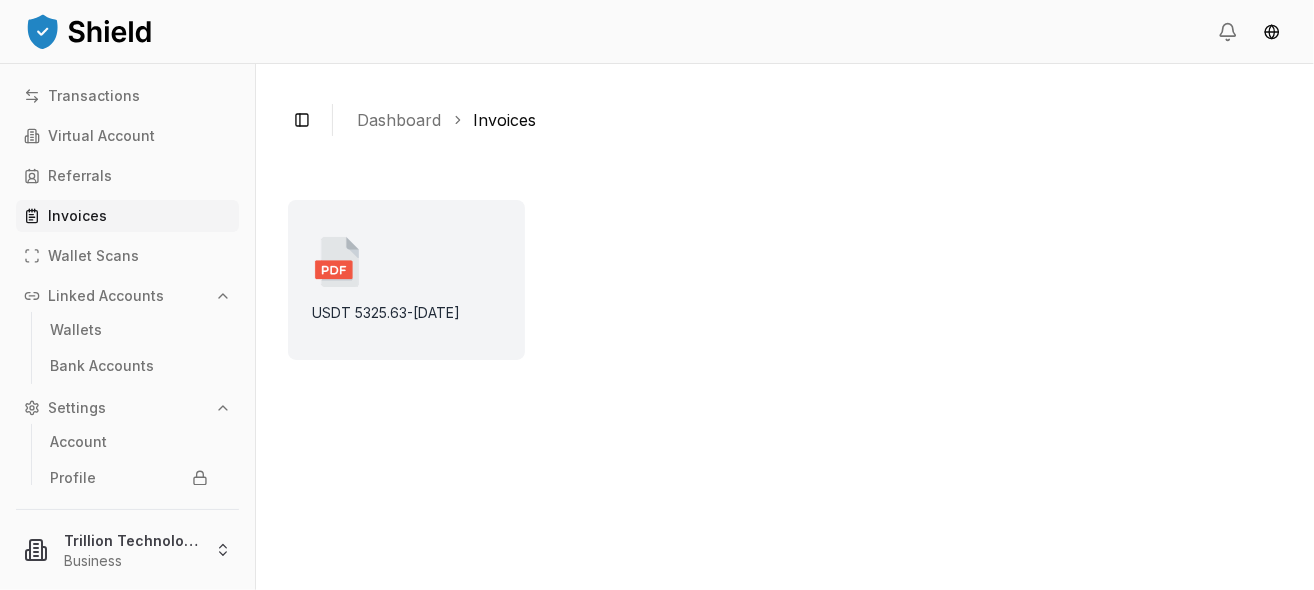 click at bounding box center (337, 262) 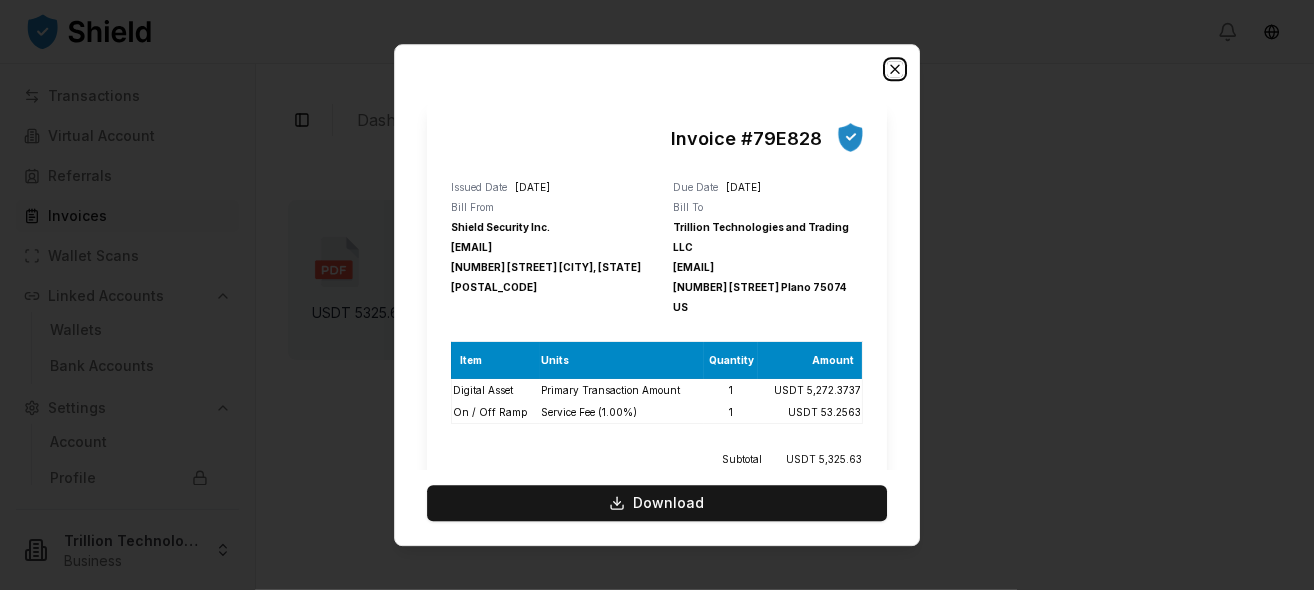 click 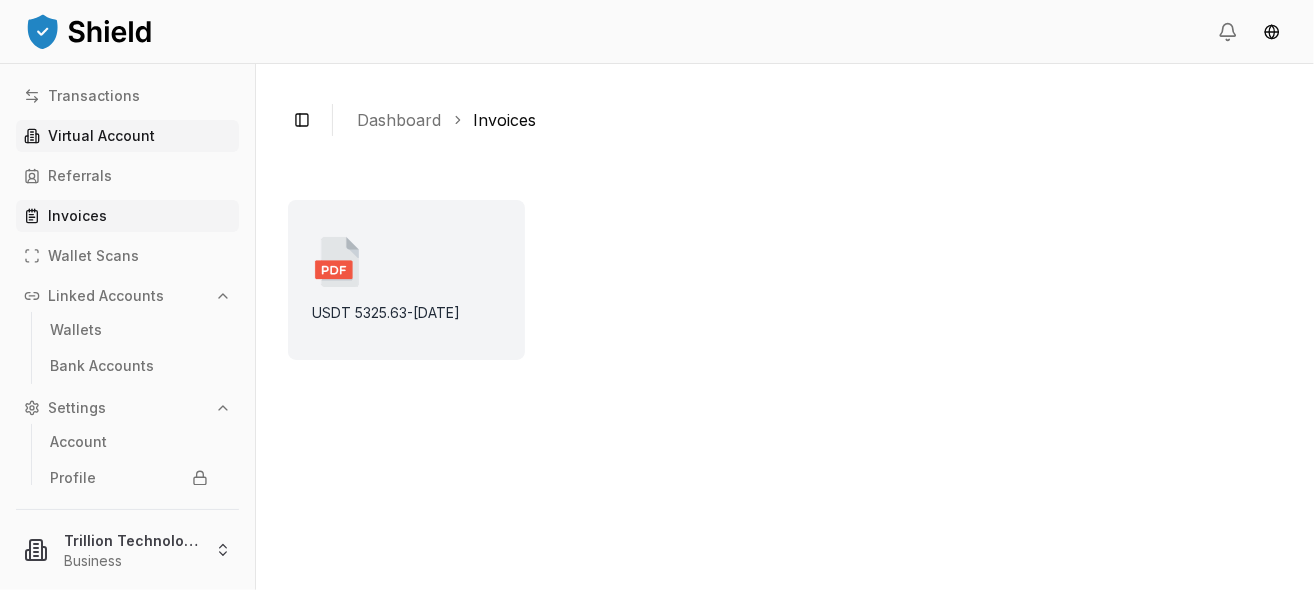 click on "Virtual Account" at bounding box center [101, 136] 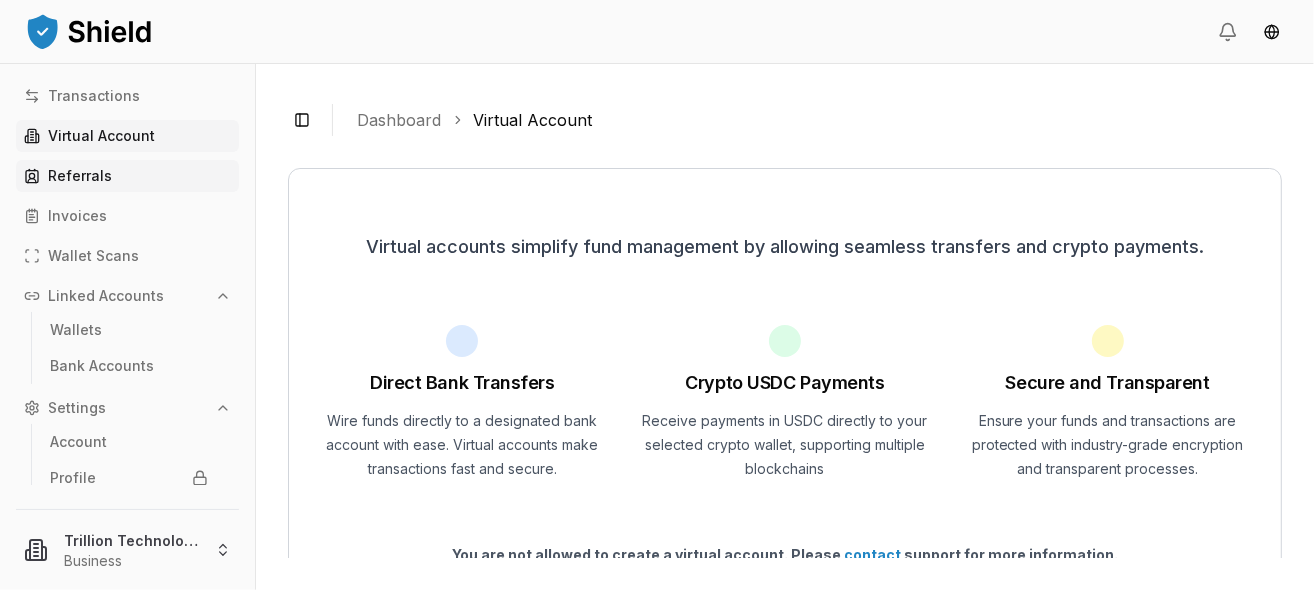 click on "Referrals" at bounding box center (80, 176) 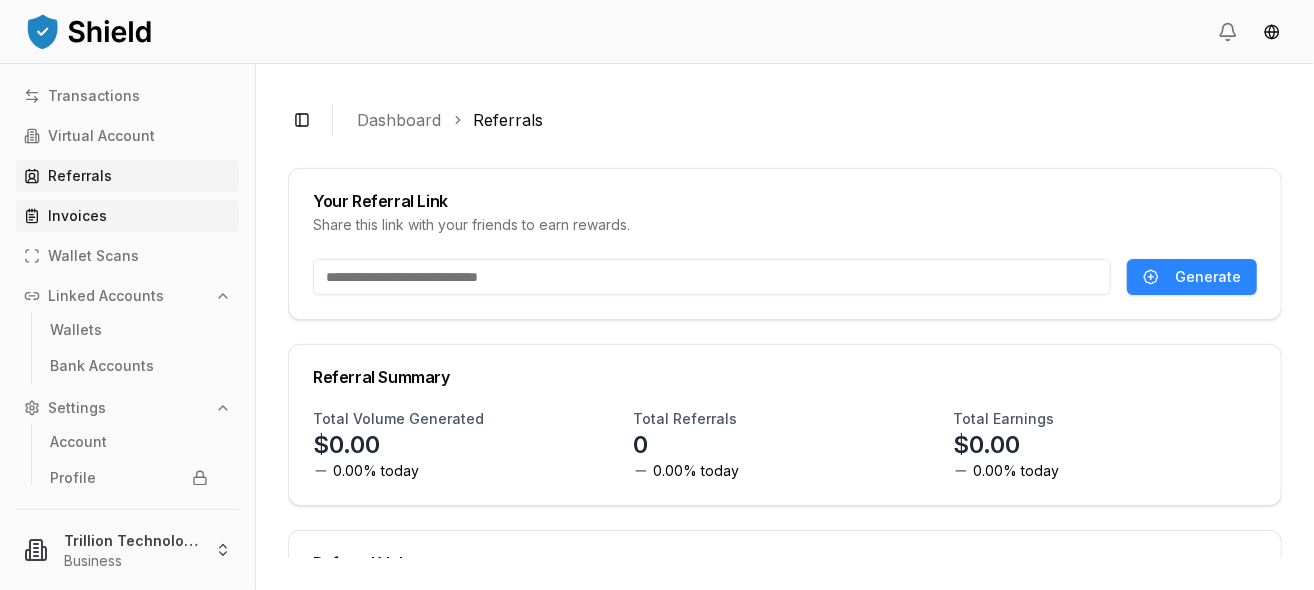 click on "Invoices" at bounding box center (77, 216) 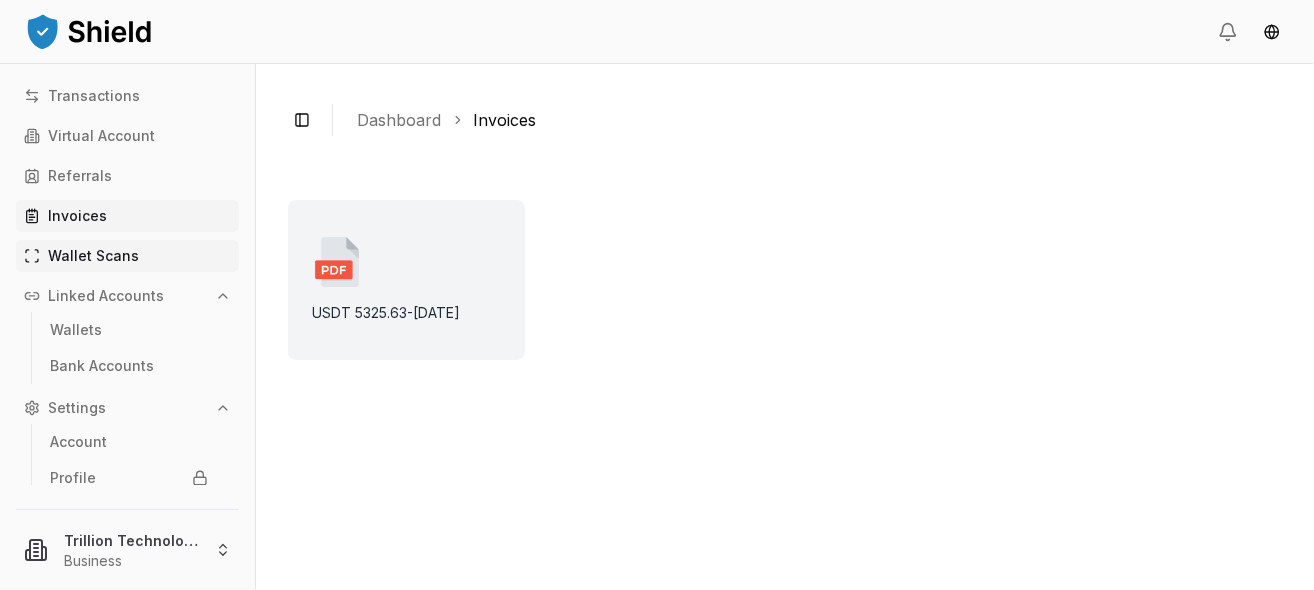 click on "Wallet Scans" at bounding box center (93, 256) 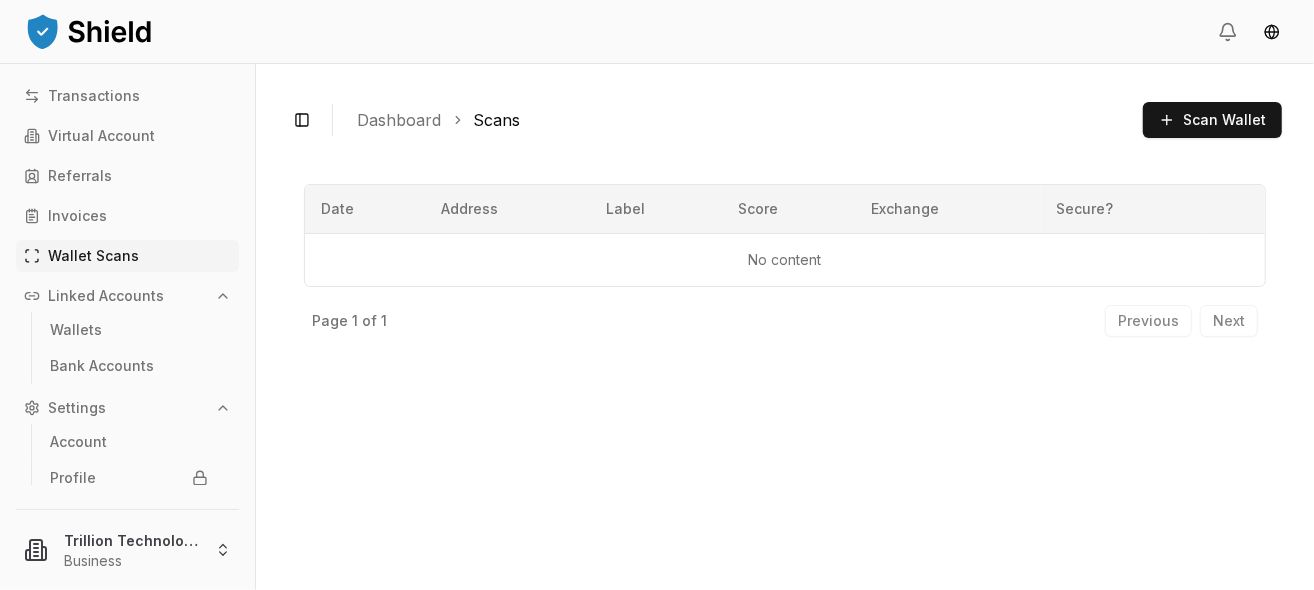 click on "Linked Accounts" at bounding box center [106, 296] 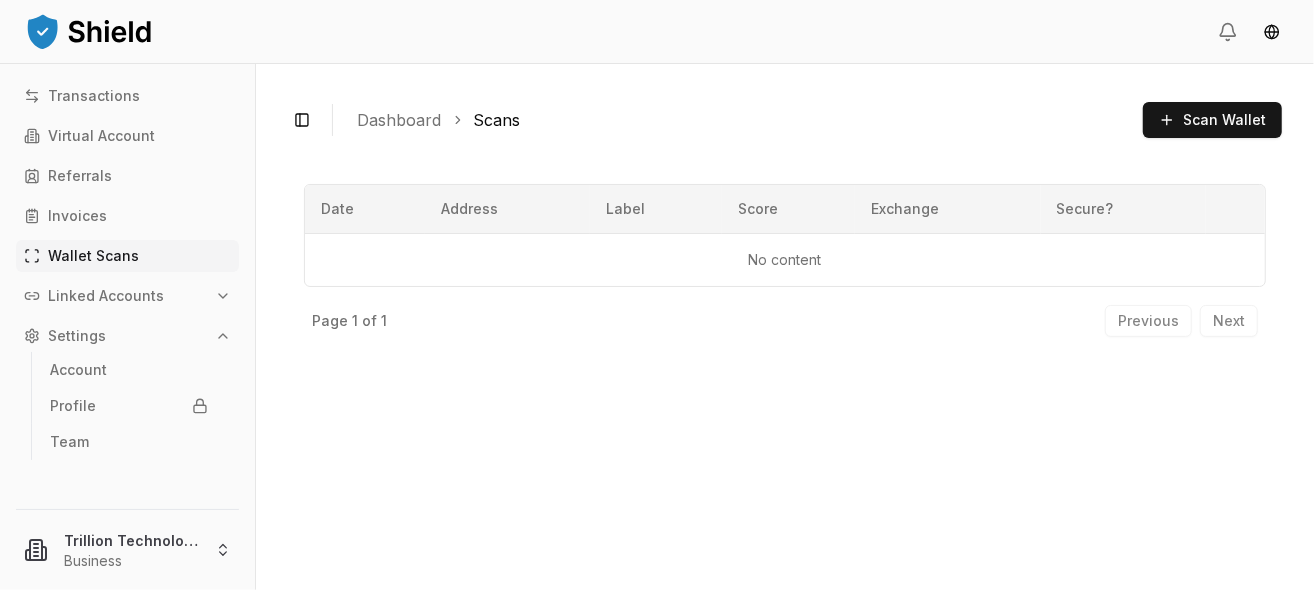 click on "Linked Accounts" at bounding box center [106, 296] 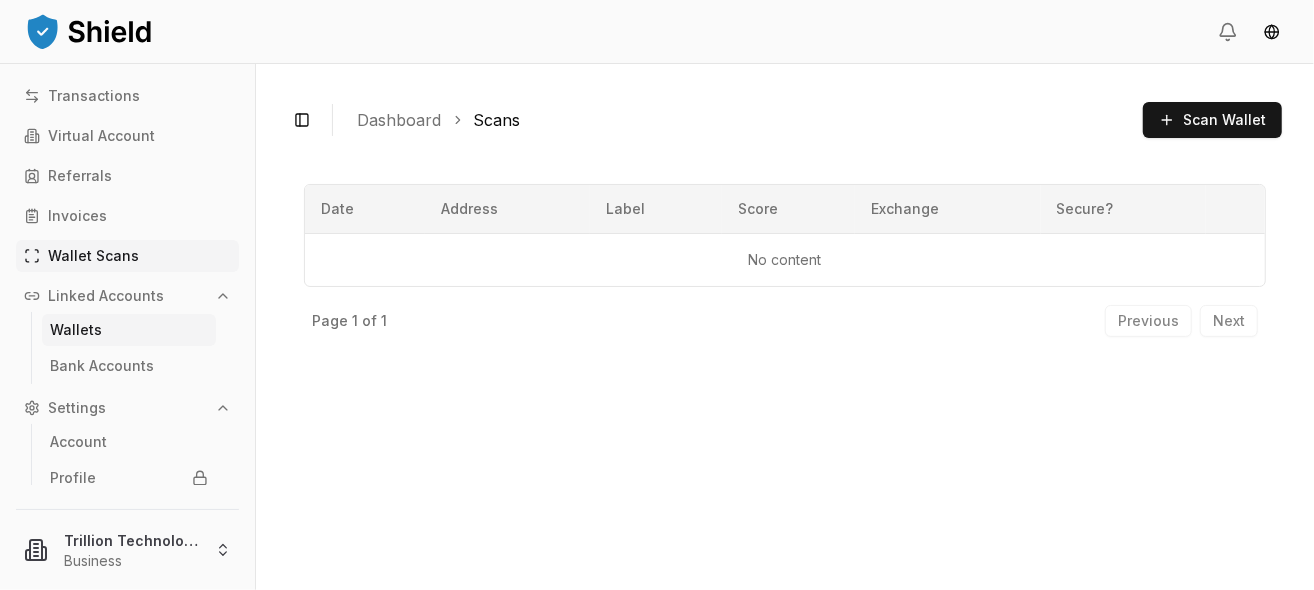 click on "Wallets" at bounding box center [76, 330] 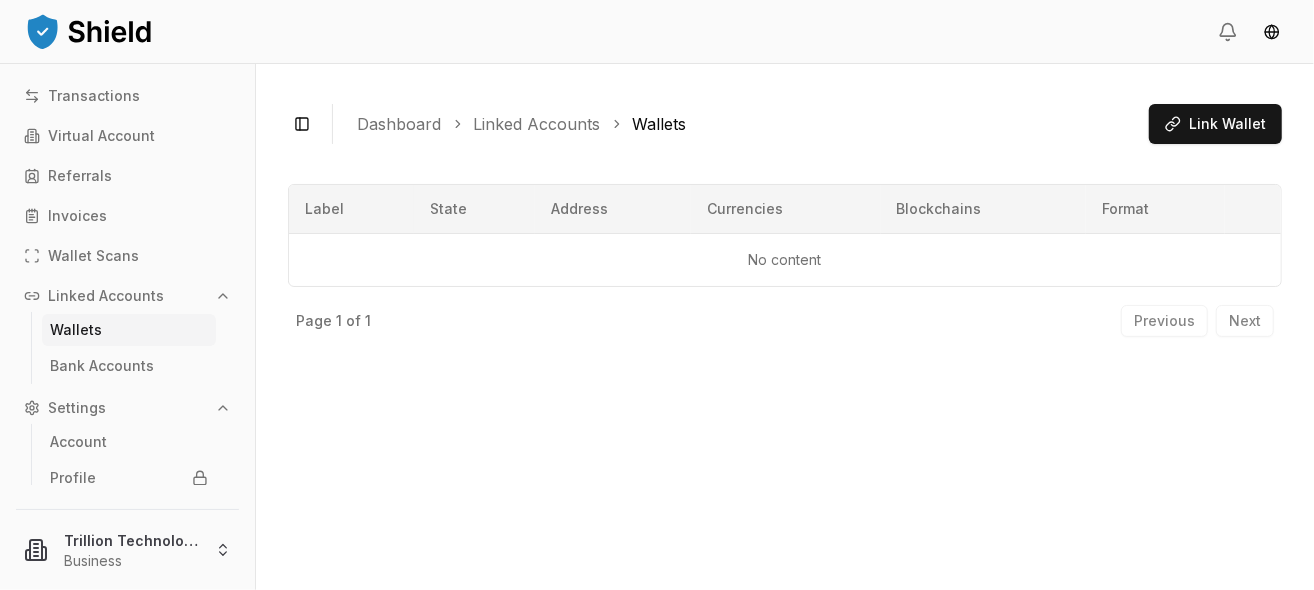 click on "Wallets" at bounding box center (76, 330) 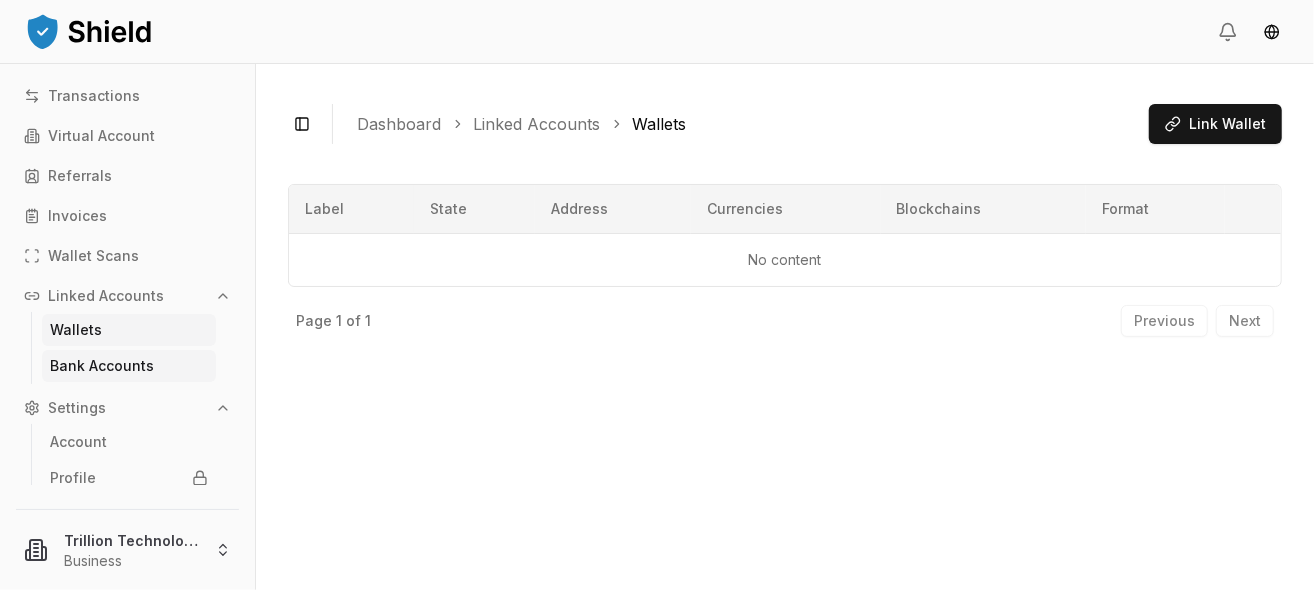 click on "Bank Accounts" at bounding box center (102, 366) 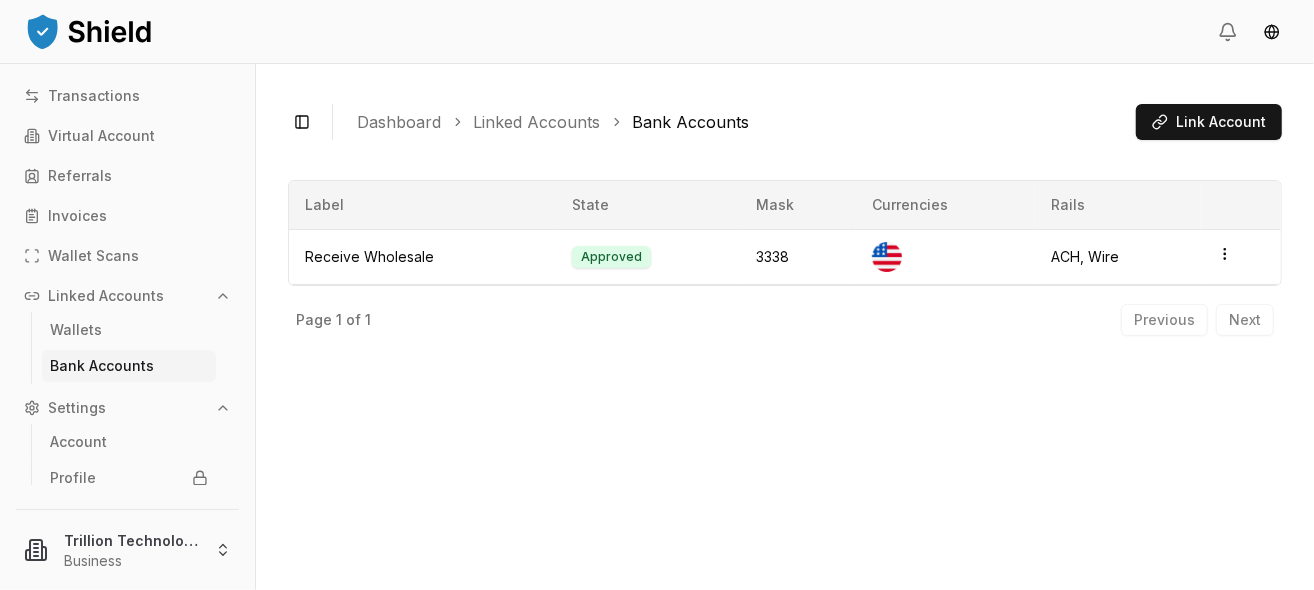 click on "Settings" at bounding box center [77, 408] 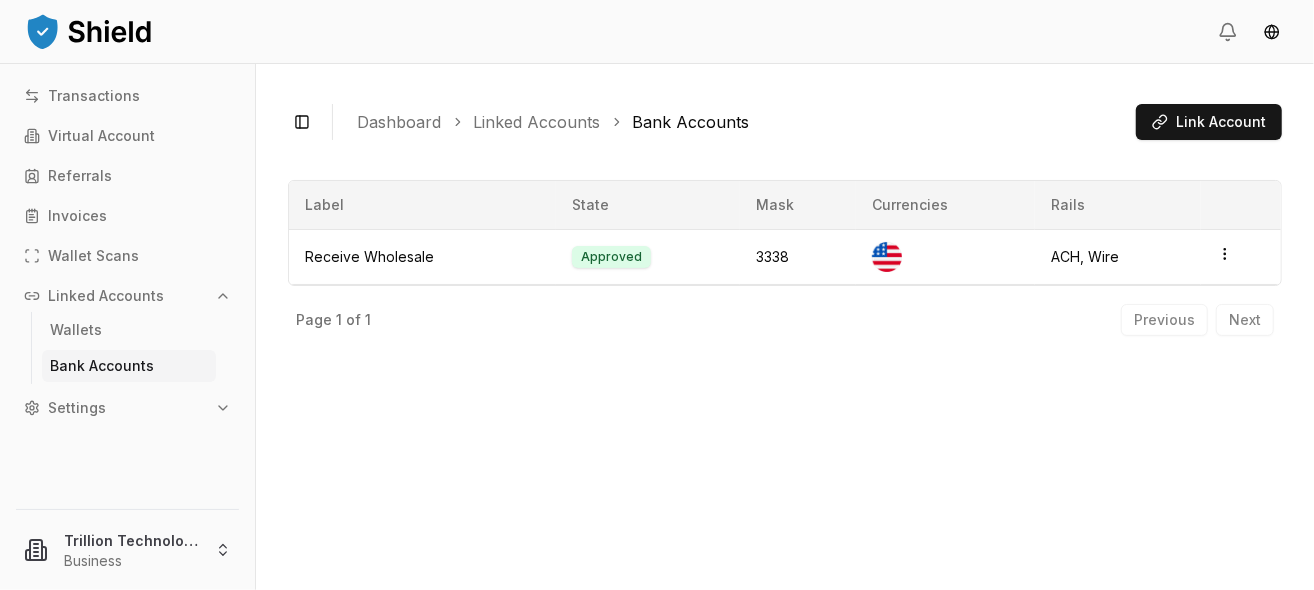 click on "Settings" at bounding box center (77, 408) 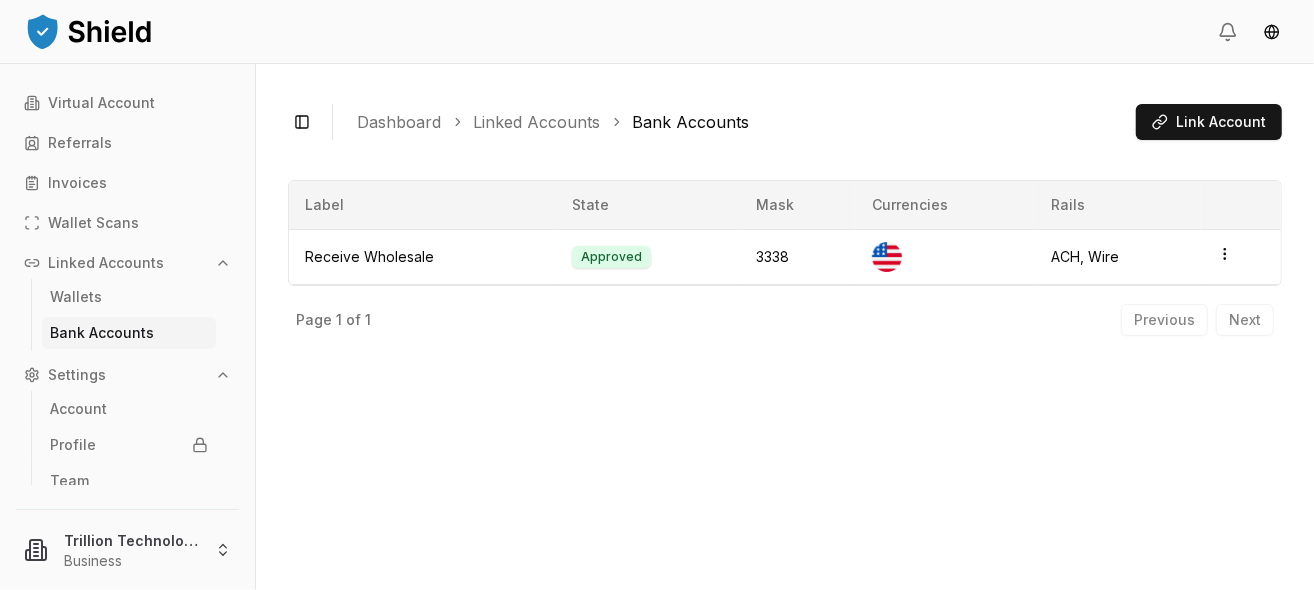 scroll, scrollTop: 46, scrollLeft: 0, axis: vertical 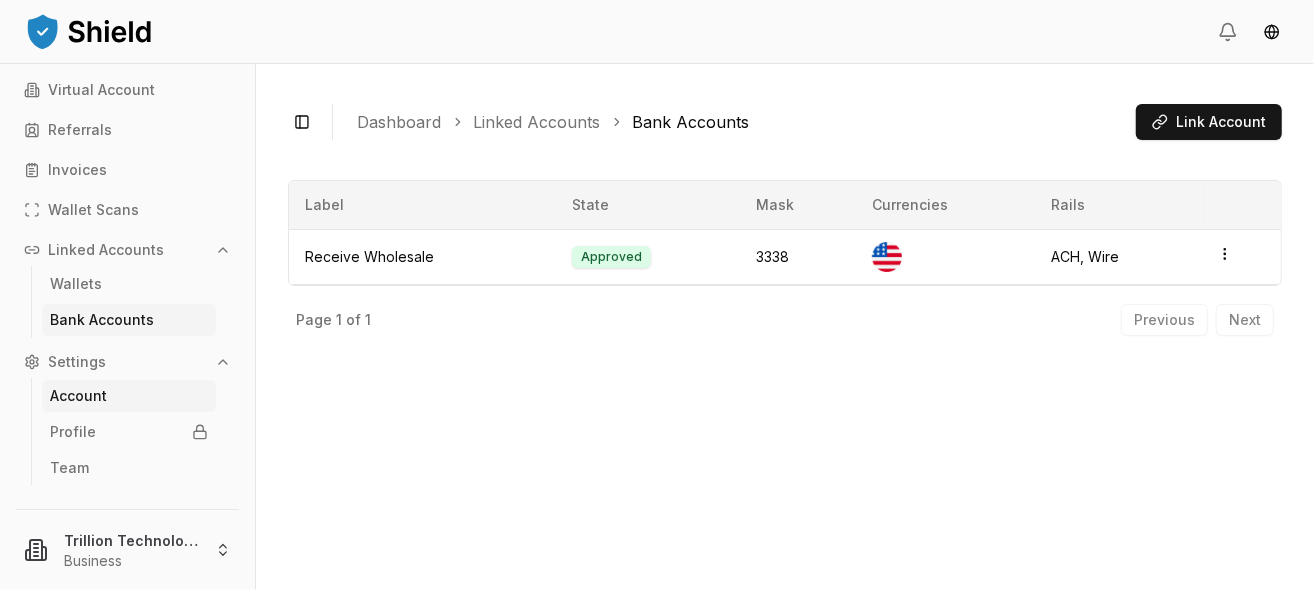 click on "Account" at bounding box center [78, 396] 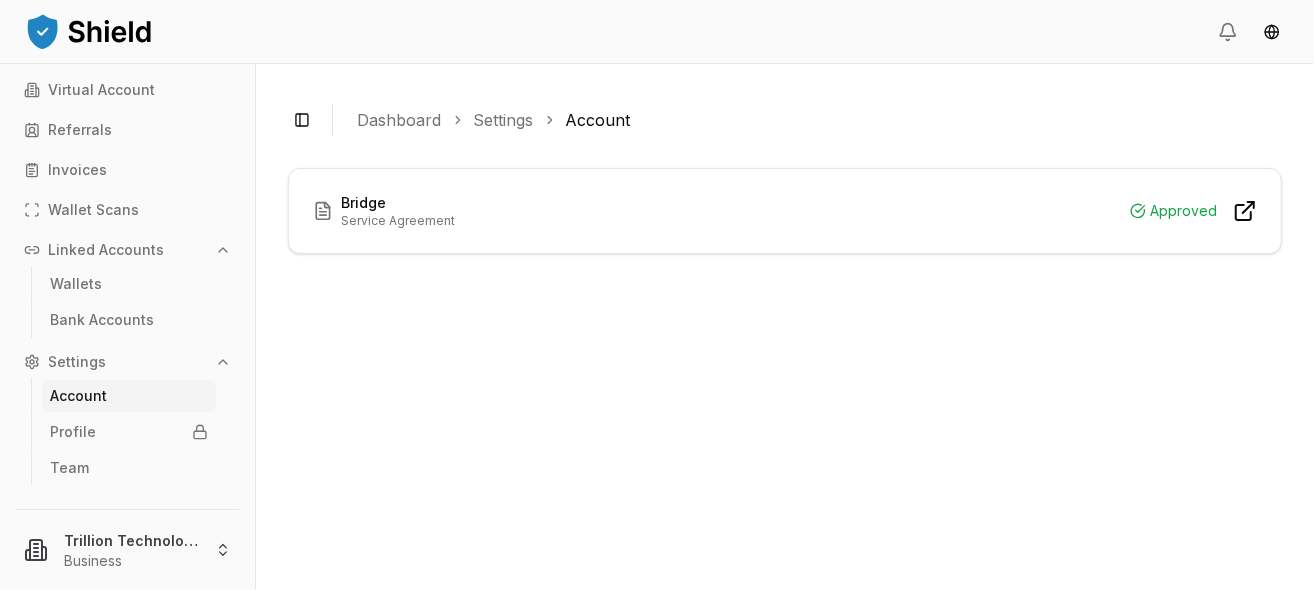 click on "Bridge" at bounding box center (398, 203) 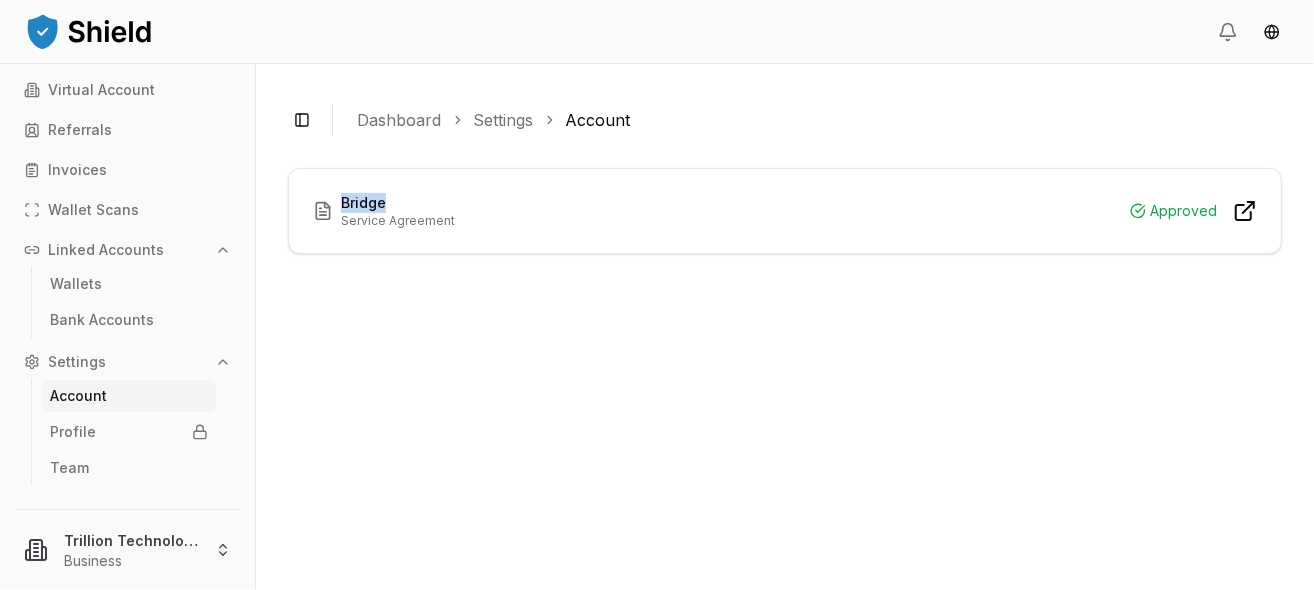 click on "Bridge" at bounding box center [398, 203] 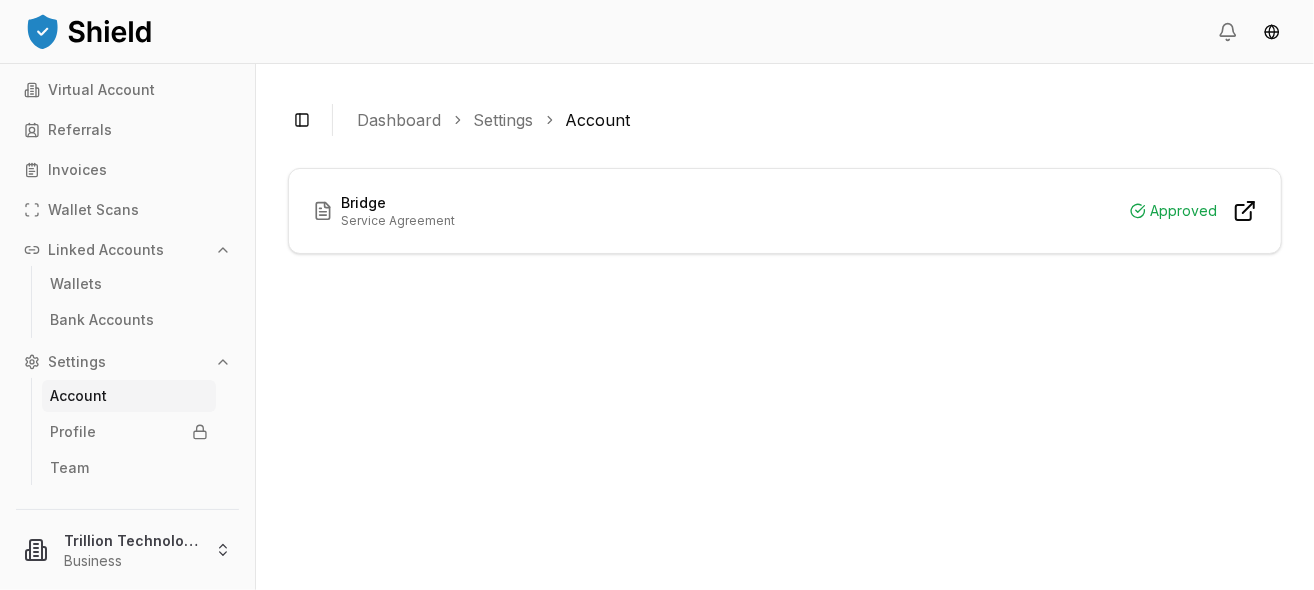 click on "Service Agreement" at bounding box center (398, 221) 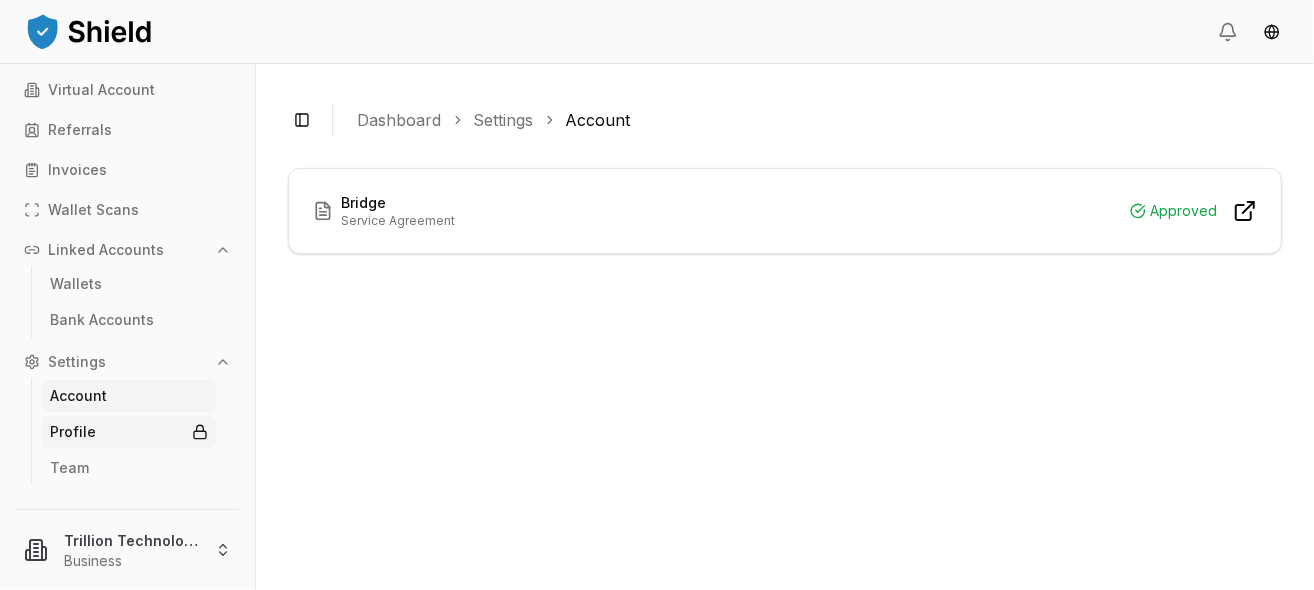 click on "Profile" at bounding box center (73, 432) 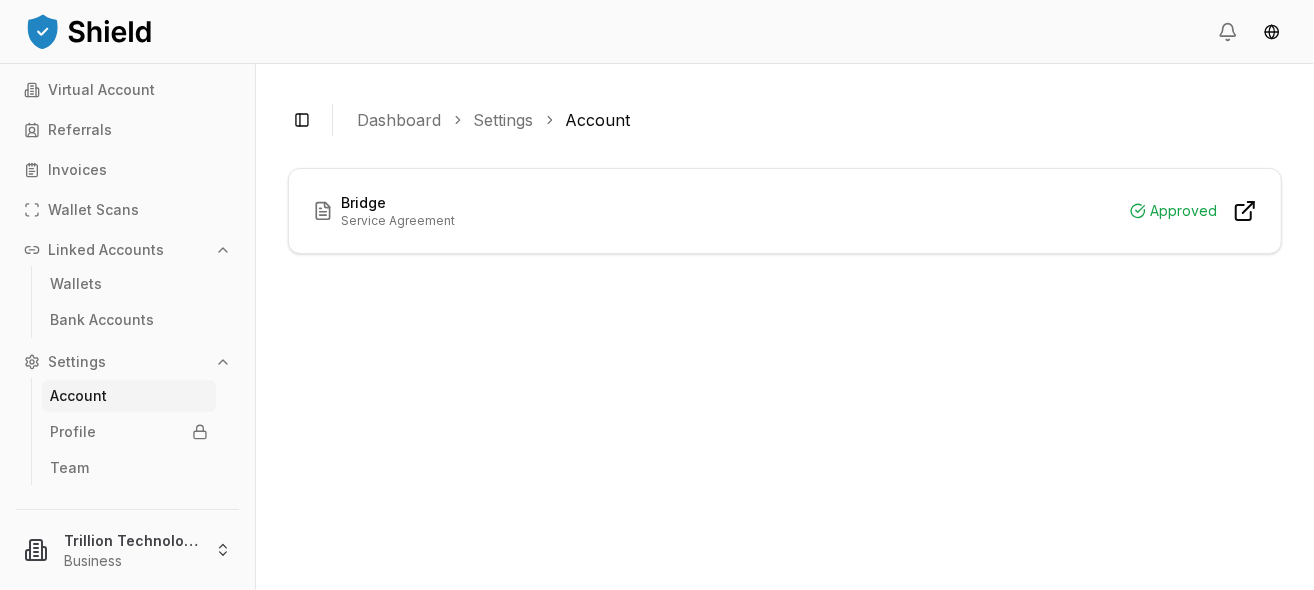 click on "Account" at bounding box center (78, 396) 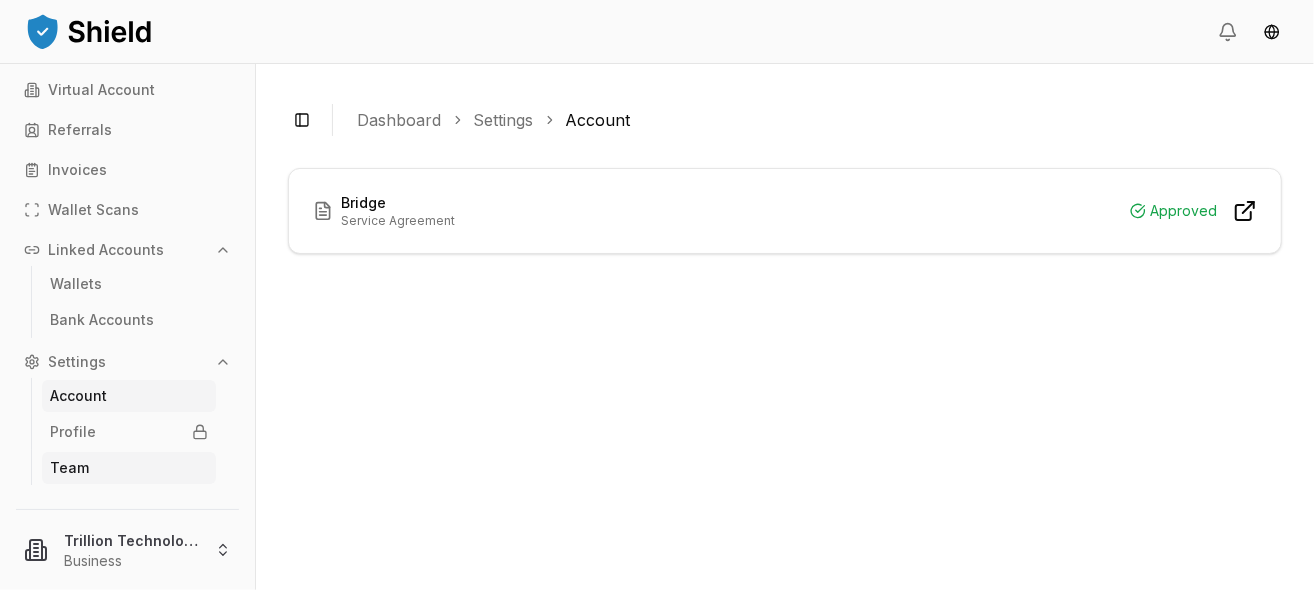 click on "Team" at bounding box center [69, 468] 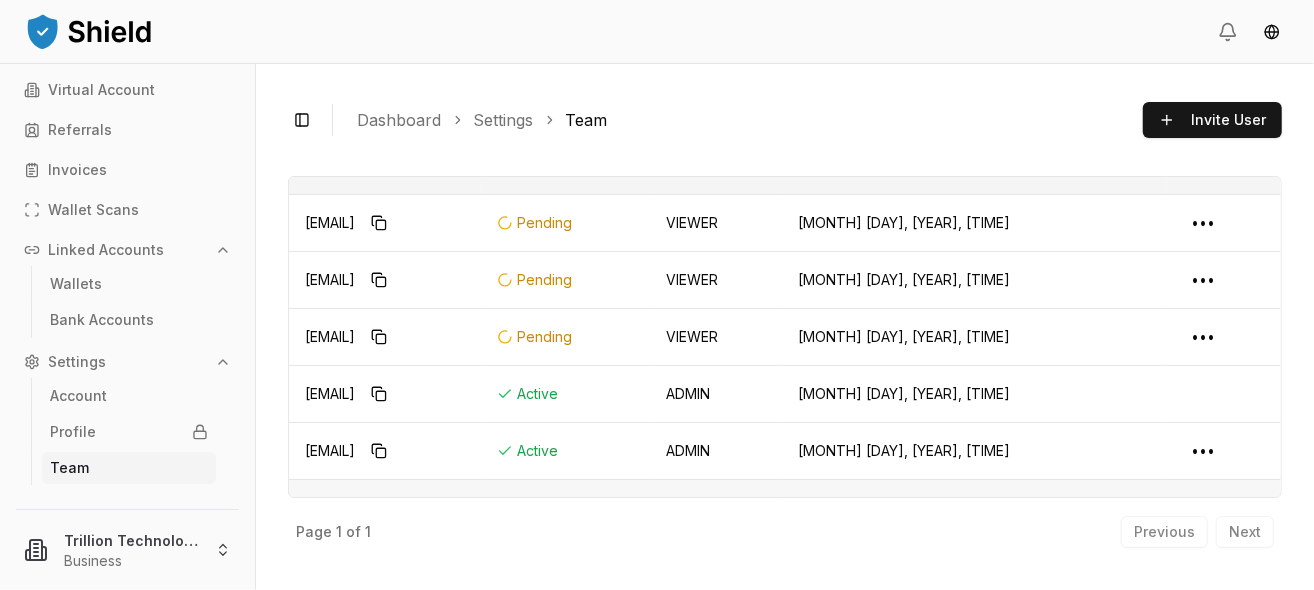scroll, scrollTop: 67, scrollLeft: 0, axis: vertical 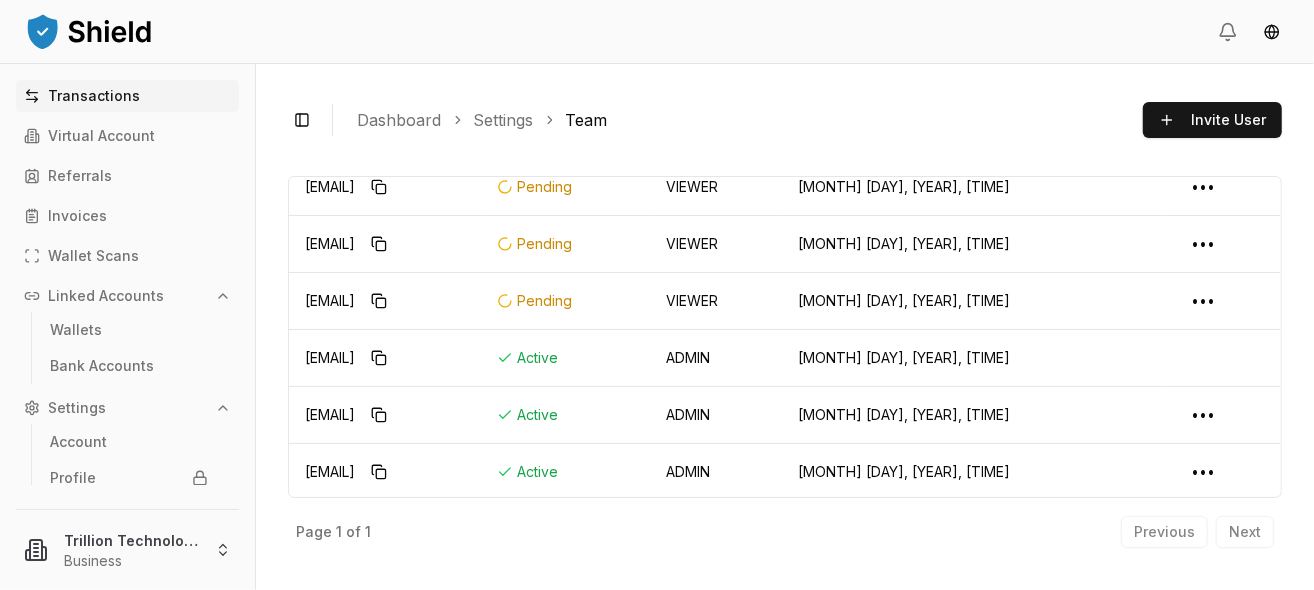 click on "Transactions" at bounding box center (94, 96) 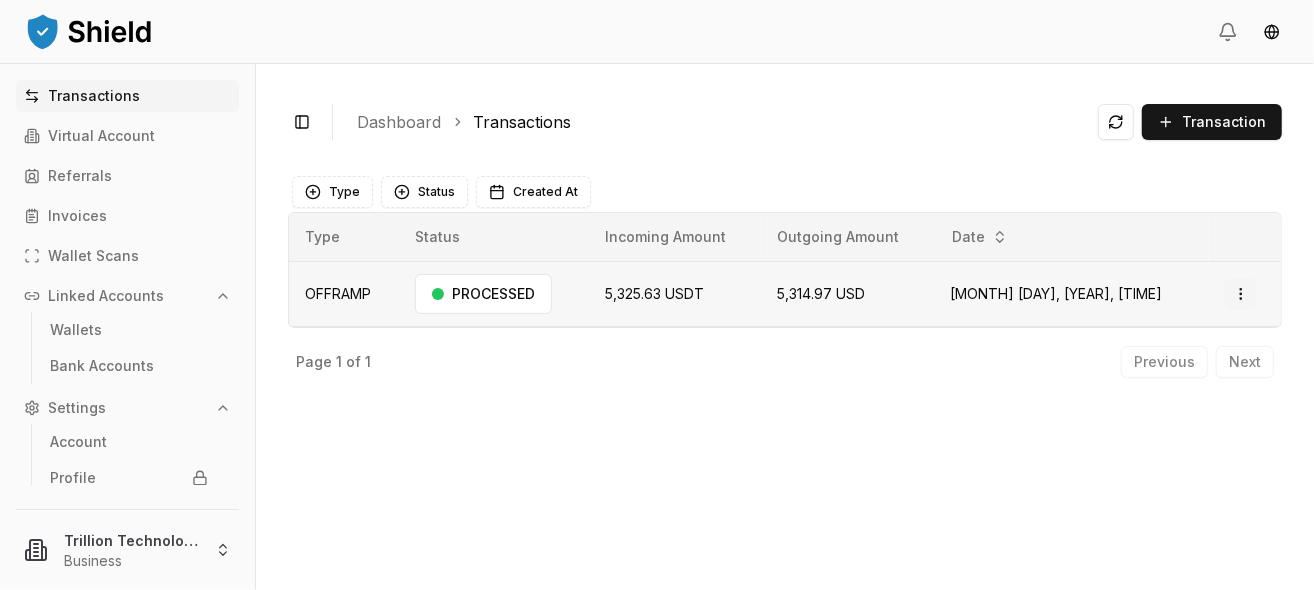 click on "USDT [NUMBER]   USD [NUMBER] [MONTH] [DAY], [YEAR], [TIME]" at bounding box center (657, 295) 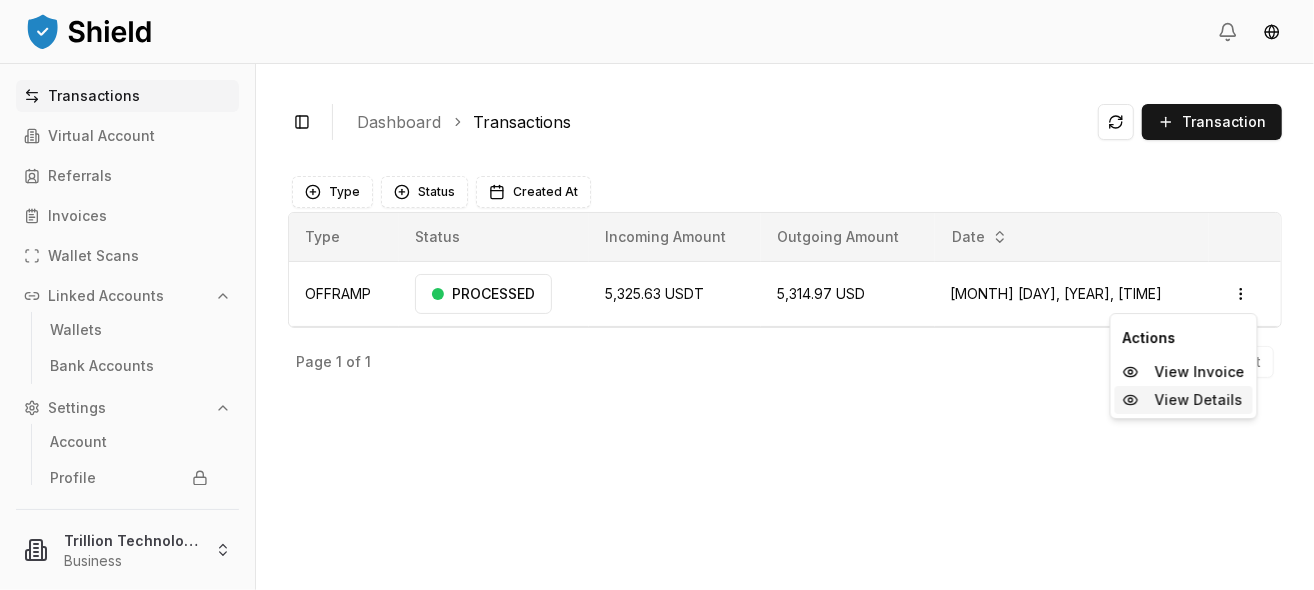 click on "View Details" at bounding box center (1199, 400) 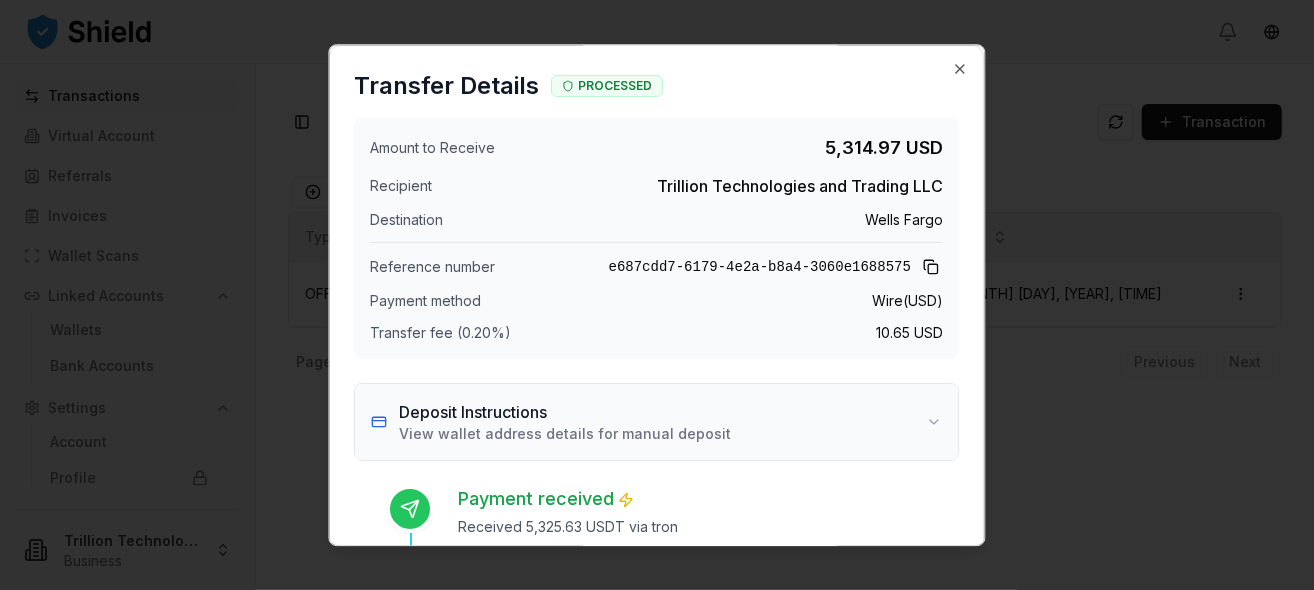 scroll, scrollTop: 400, scrollLeft: 0, axis: vertical 